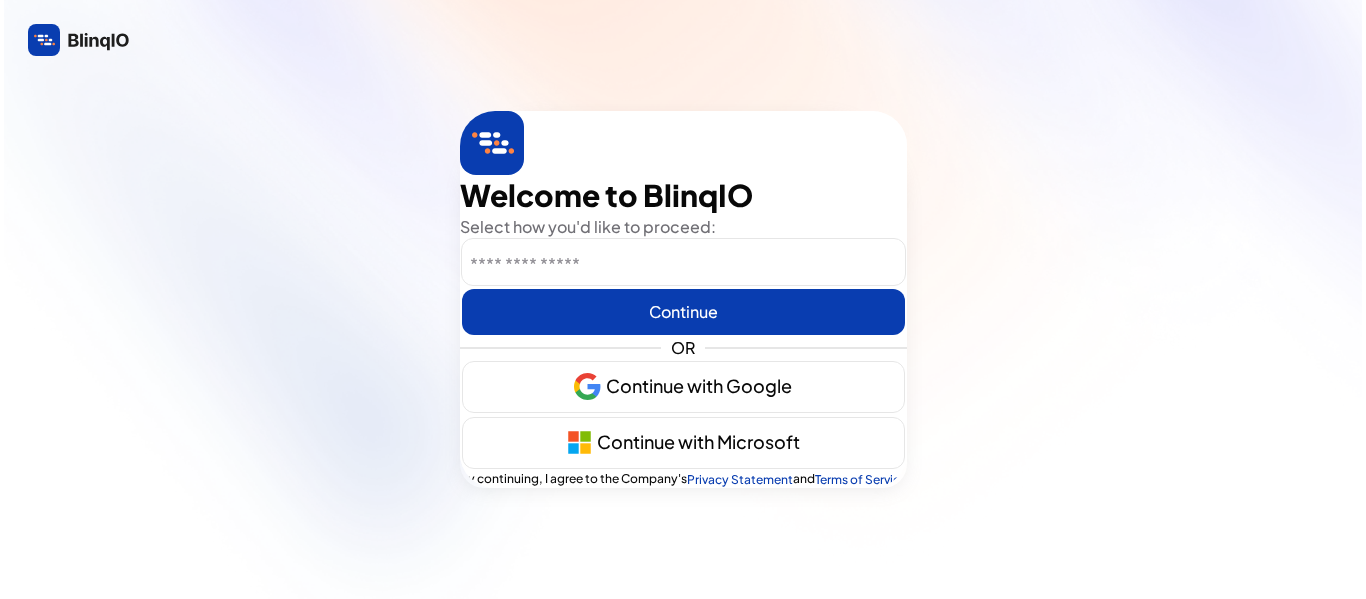 scroll, scrollTop: 0, scrollLeft: 0, axis: both 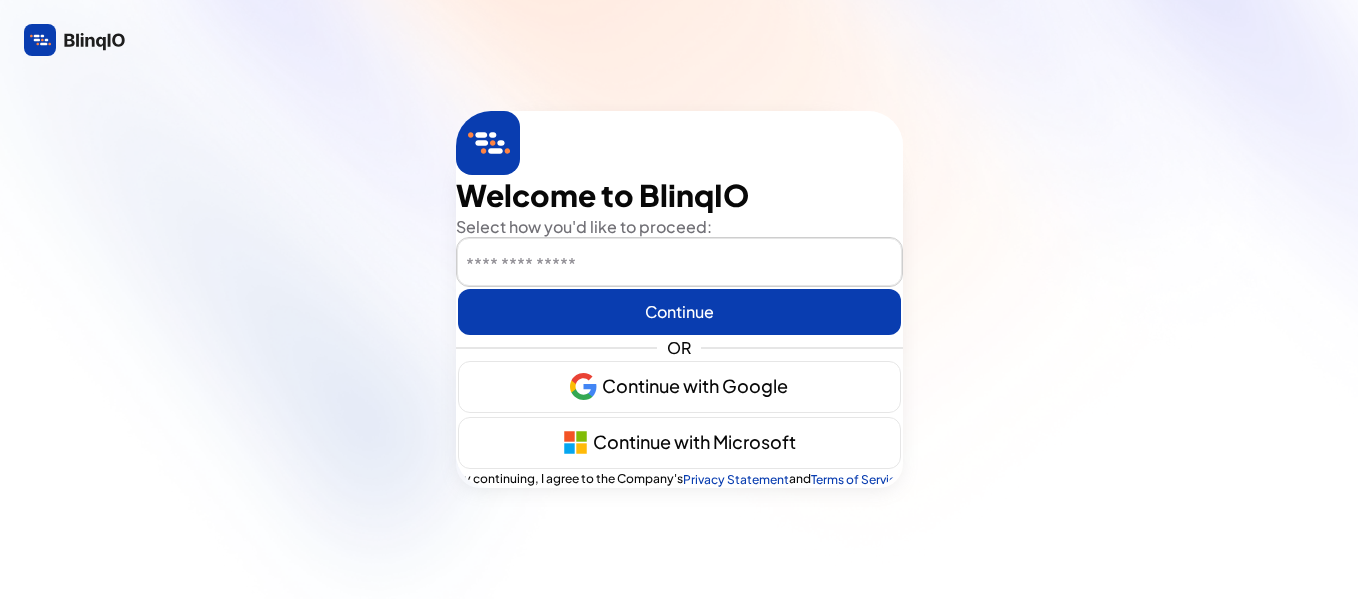 drag, startPoint x: 693, startPoint y: 280, endPoint x: 680, endPoint y: 267, distance: 18.384777 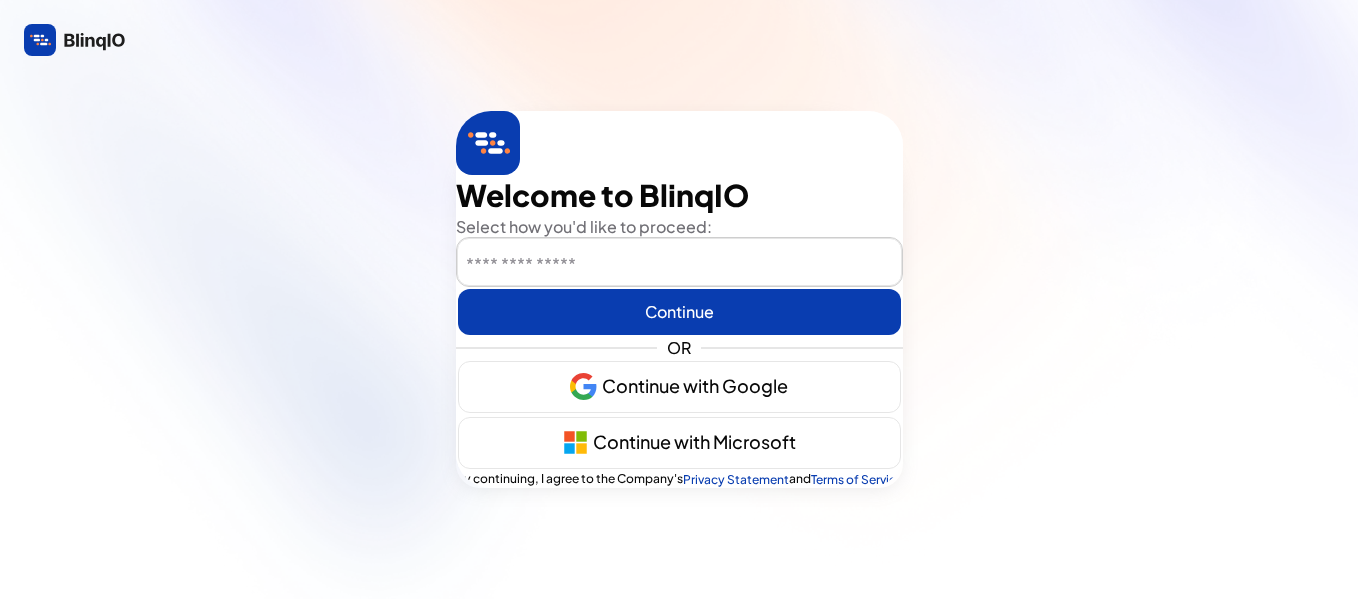 type on "**********" 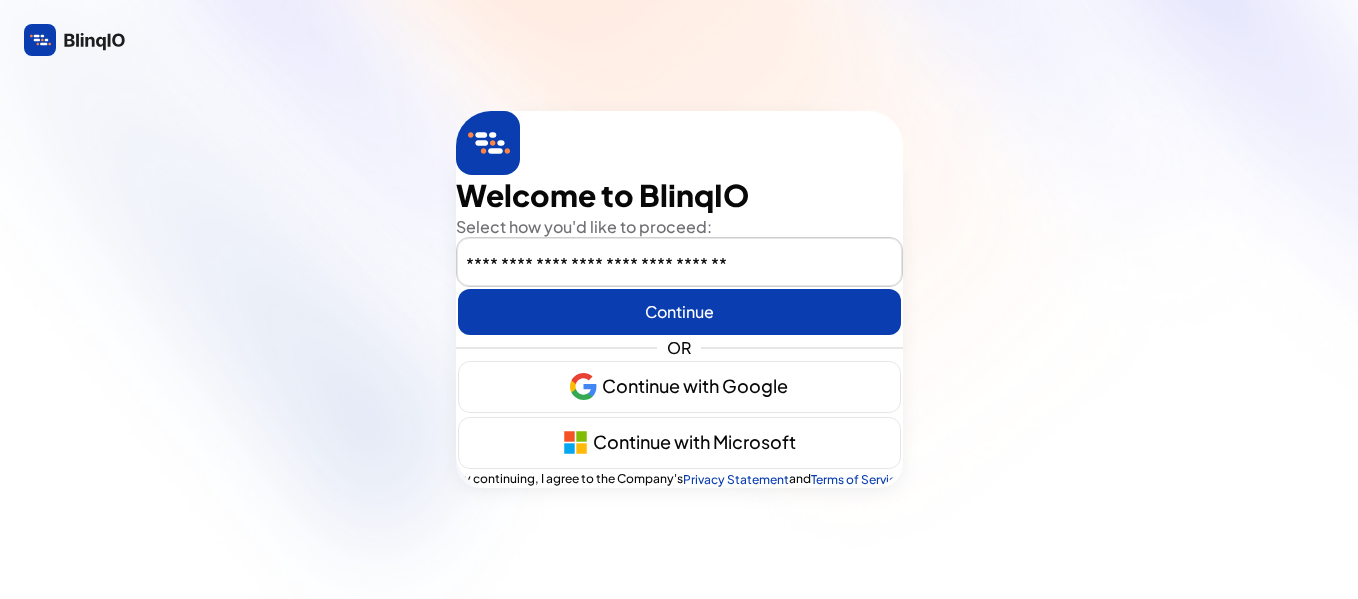 type on "[PERSON_NAME][EMAIL_ADDRESS][DOMAIN_NAME]" 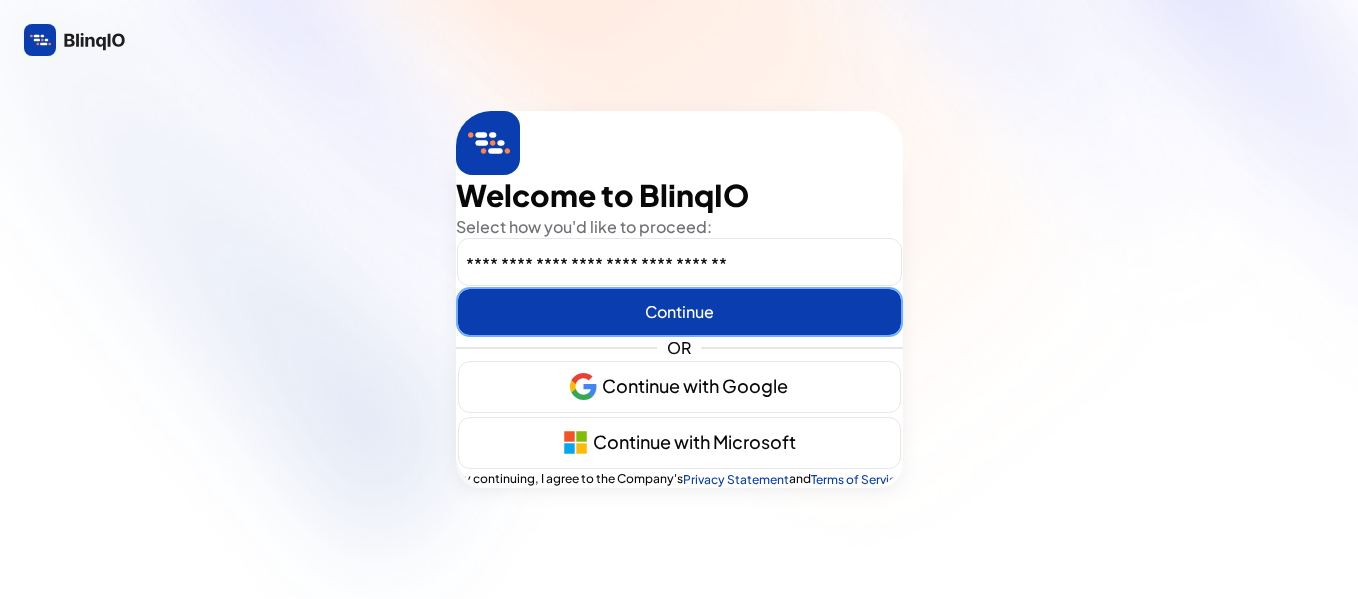 click on "Continue" at bounding box center (679, 312) 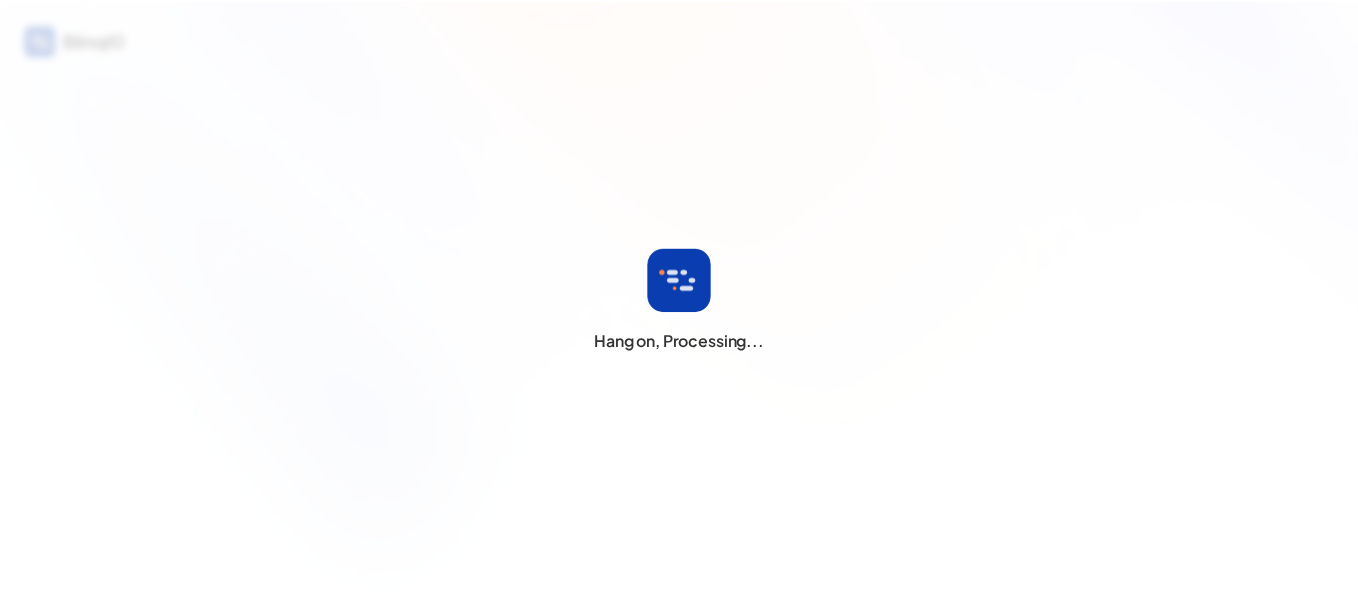 scroll, scrollTop: 0, scrollLeft: 0, axis: both 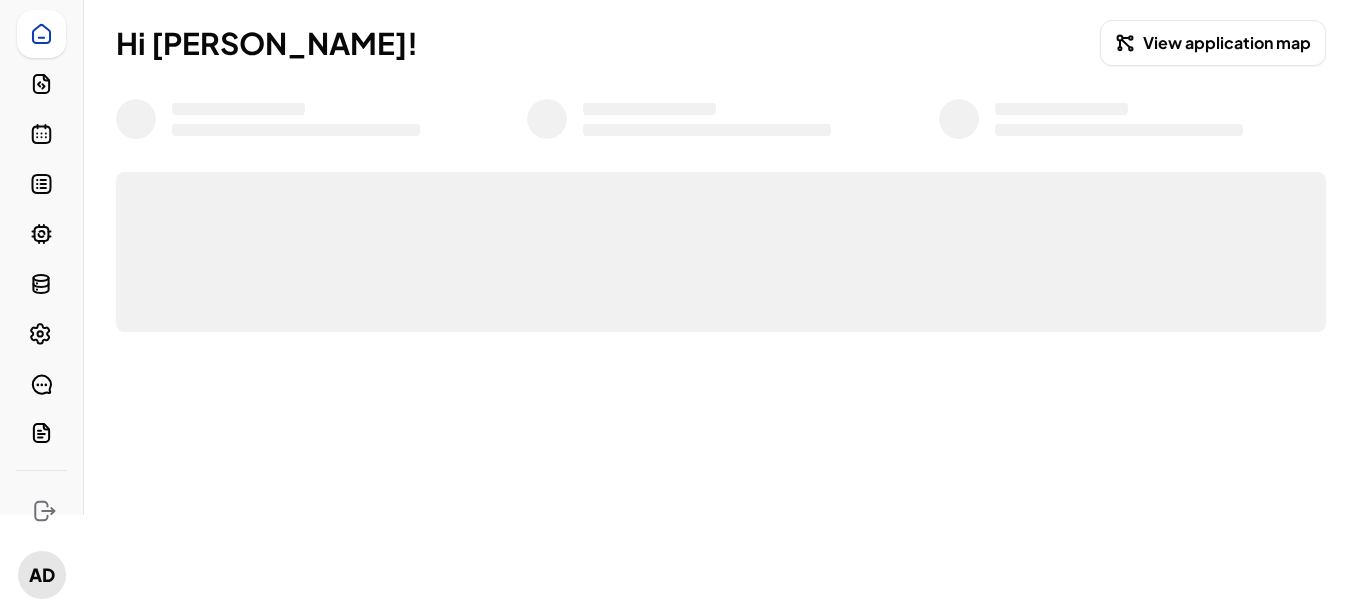 click on "AD" at bounding box center [42, 575] 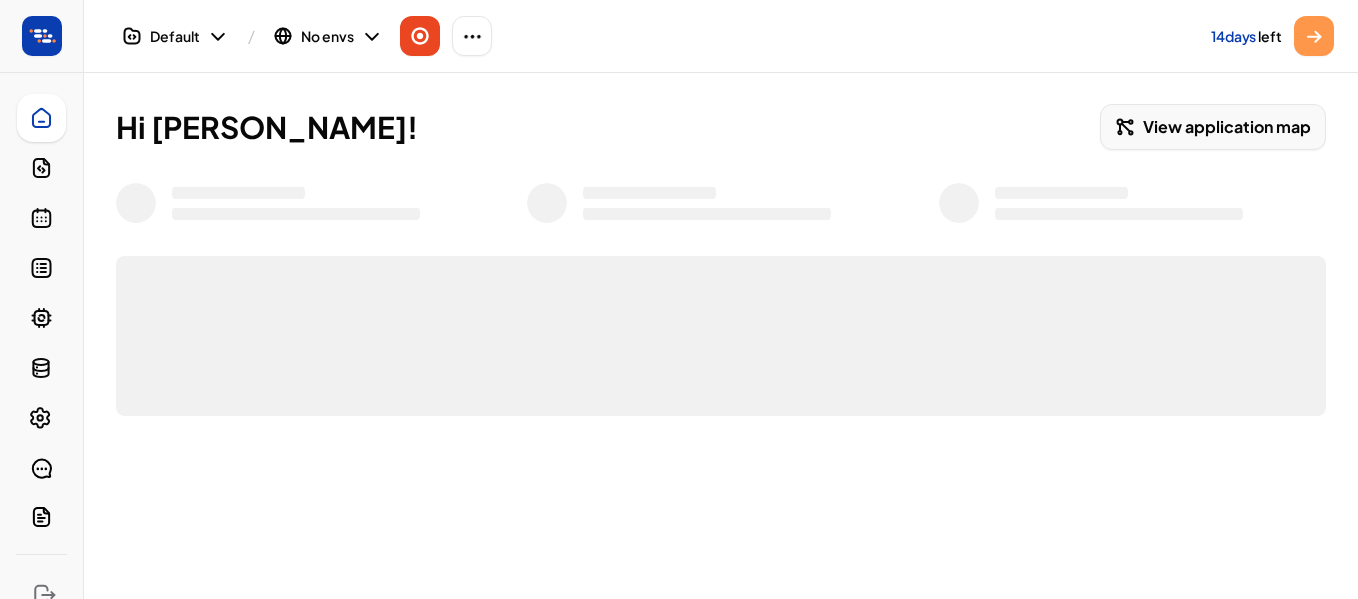 click on "View application map" at bounding box center [1213, 127] 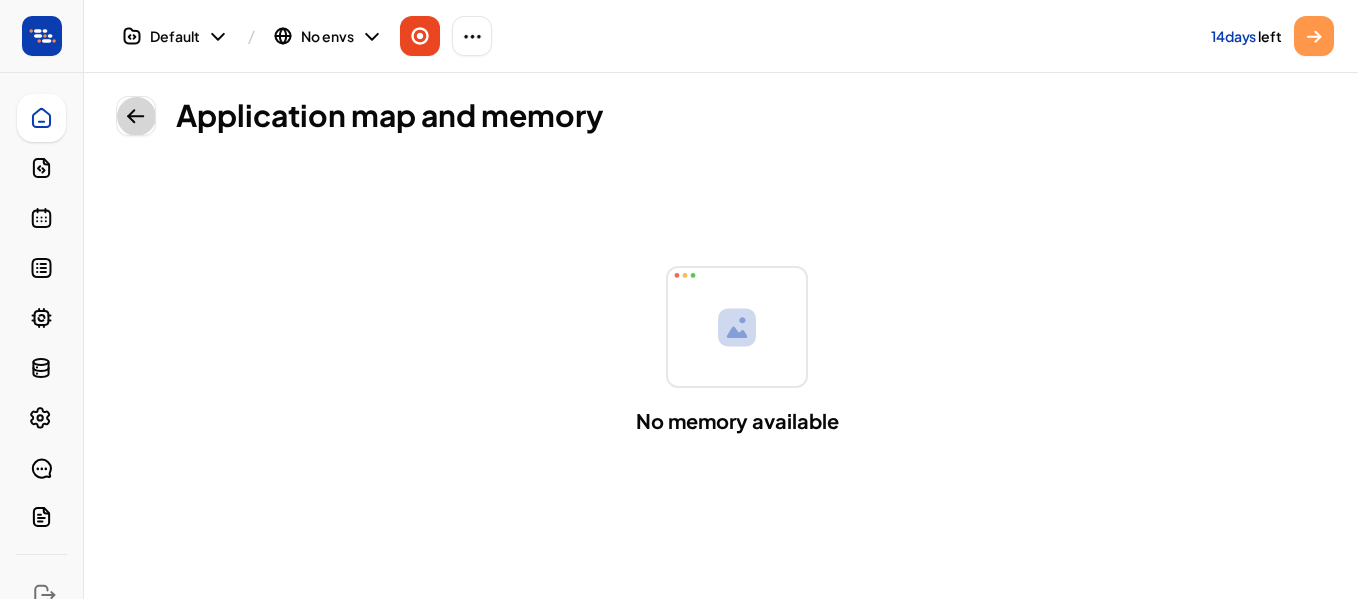click 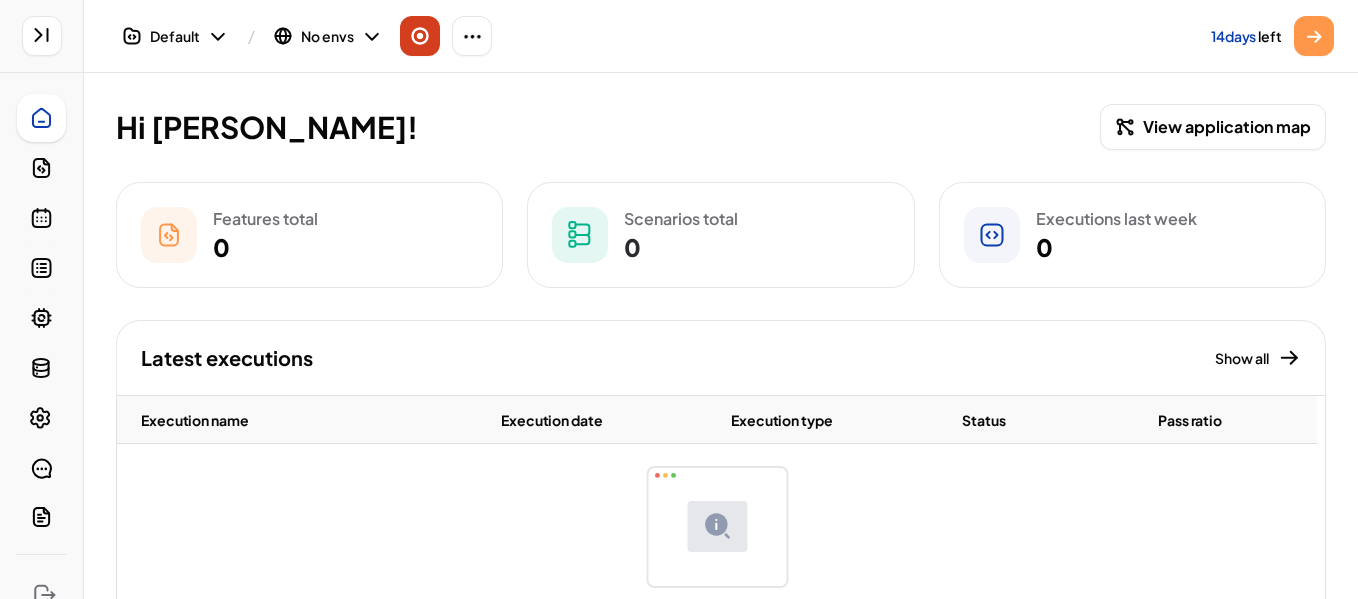 click at bounding box center [420, 36] 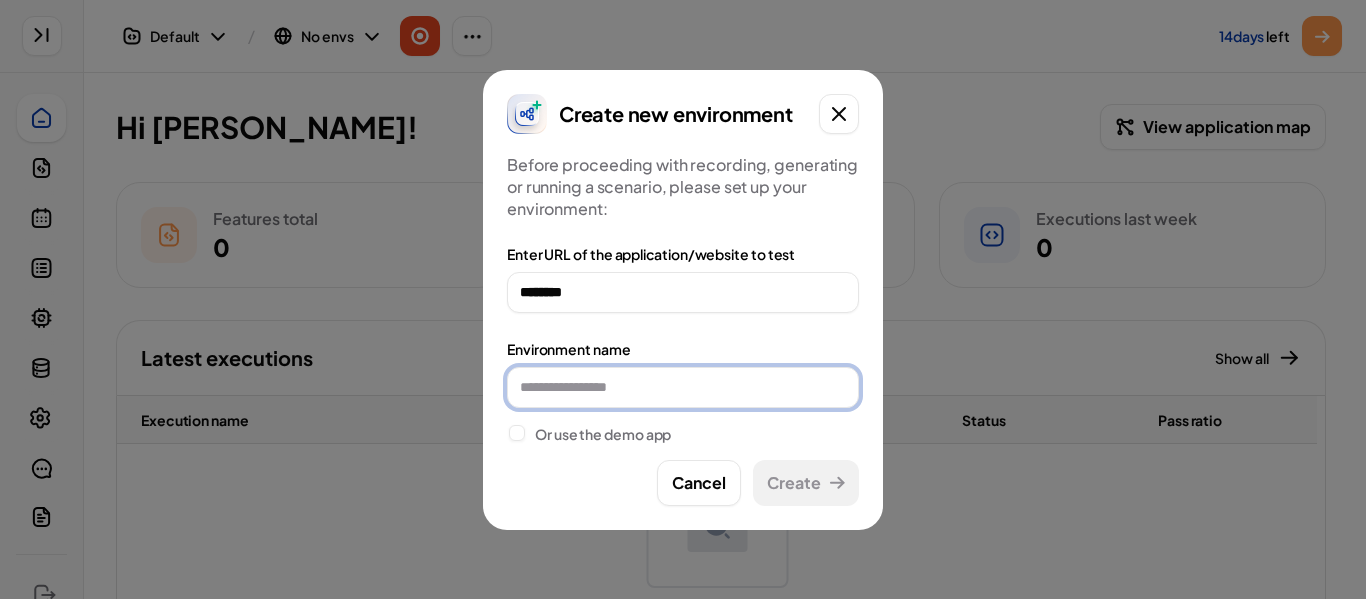 click at bounding box center (683, 387) 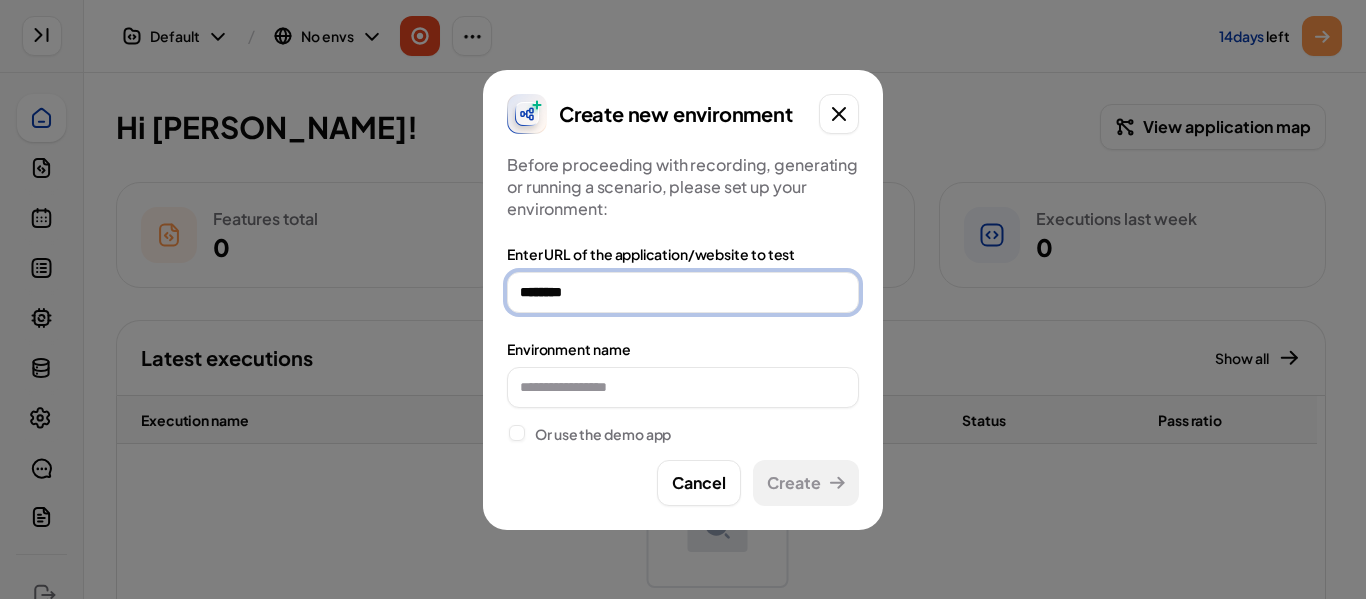 click on "********" at bounding box center (683, 292) 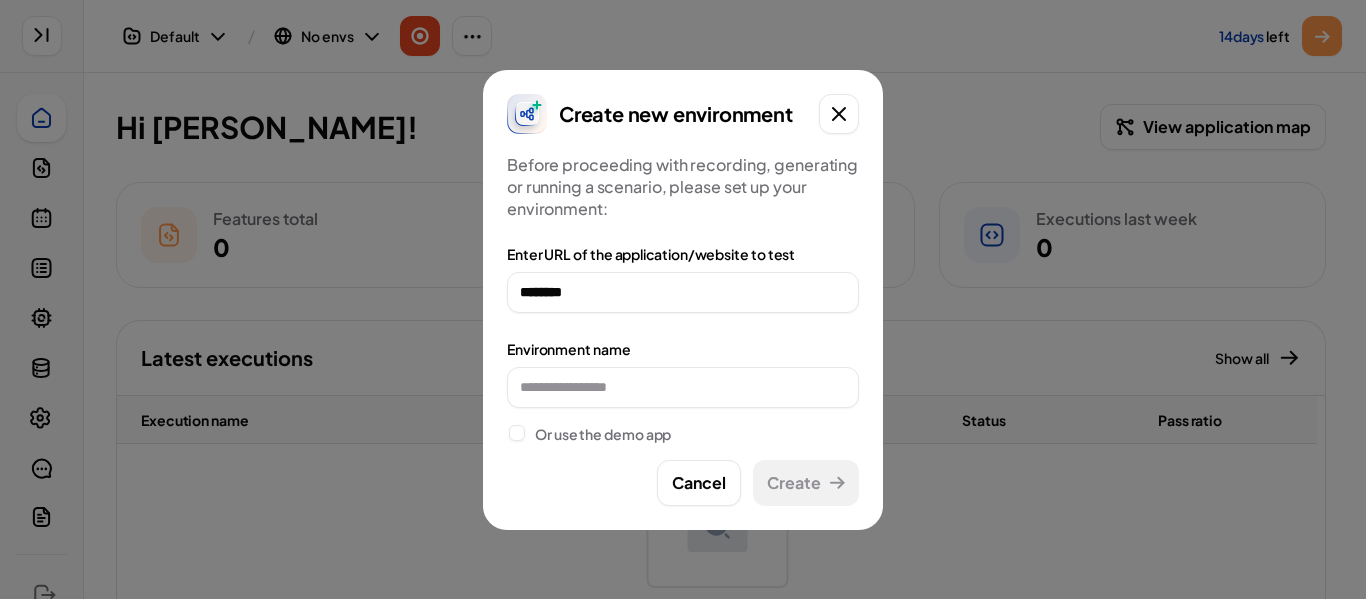 click on "Cancel Create" at bounding box center [683, 483] 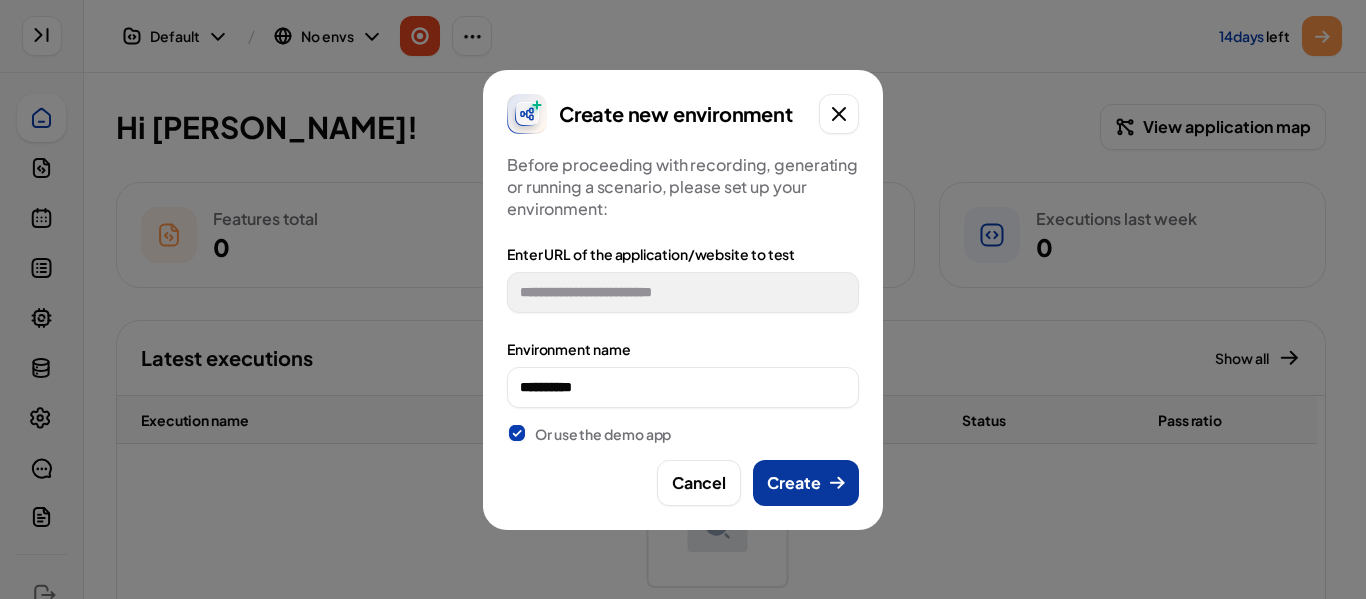 click on "Create" at bounding box center (794, 483) 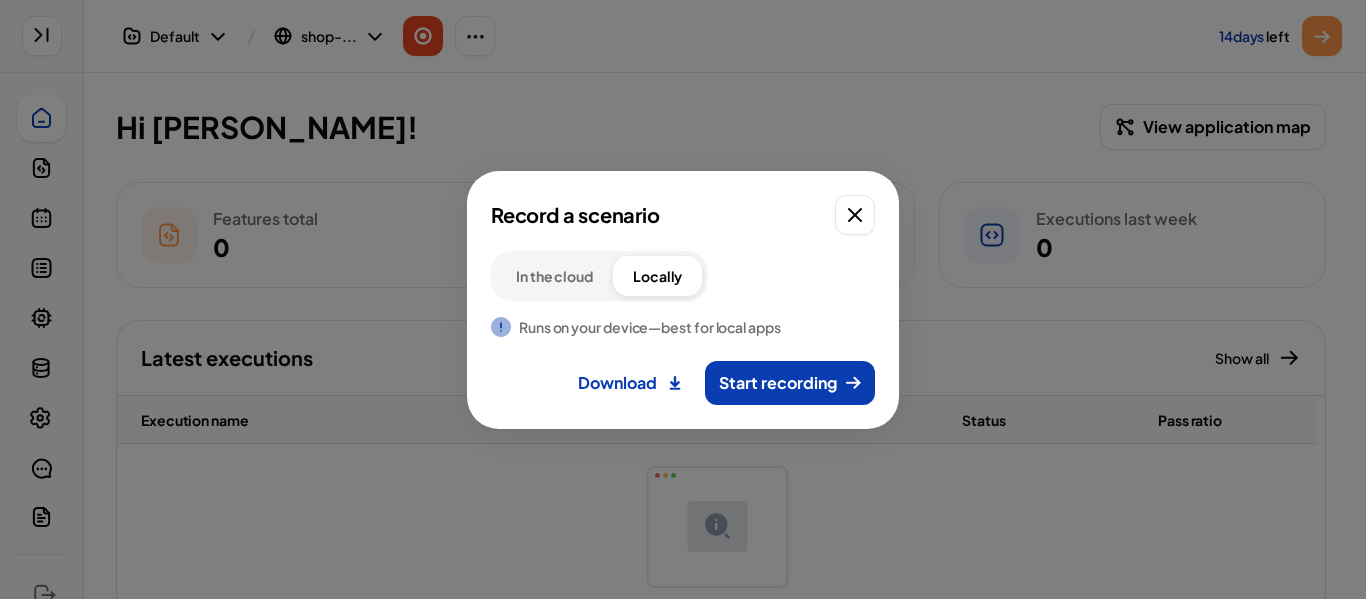 click on "In the cloud" at bounding box center (554, 276) 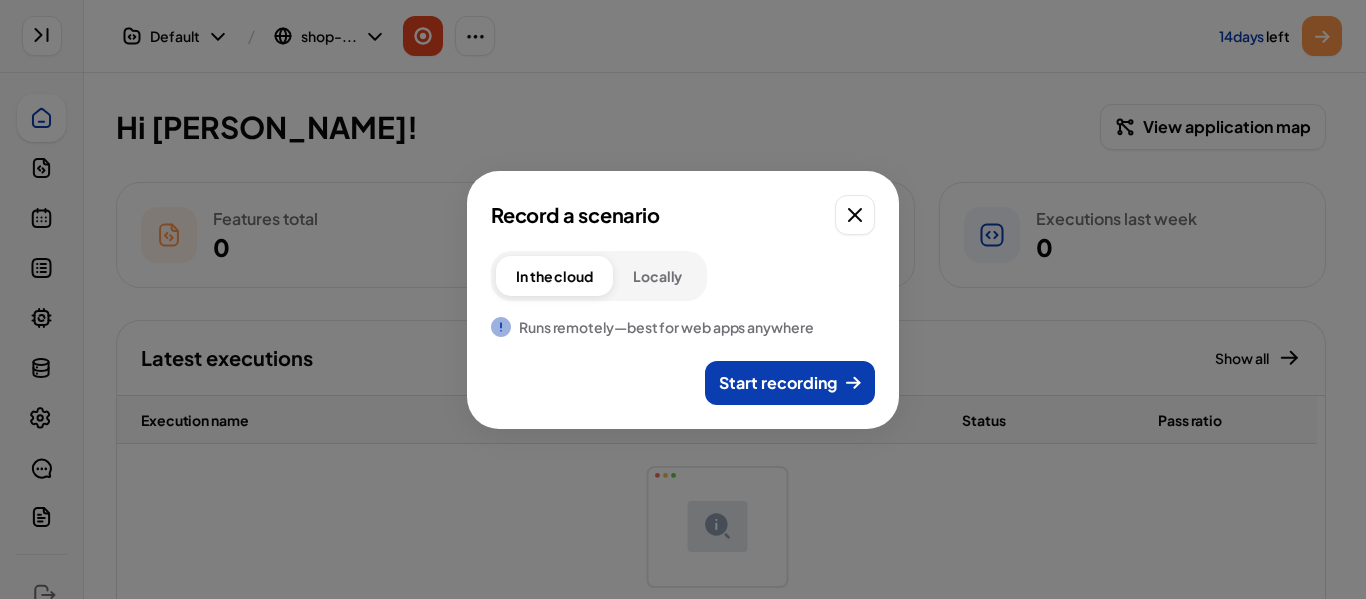 click on "Locally" at bounding box center [657, 276] 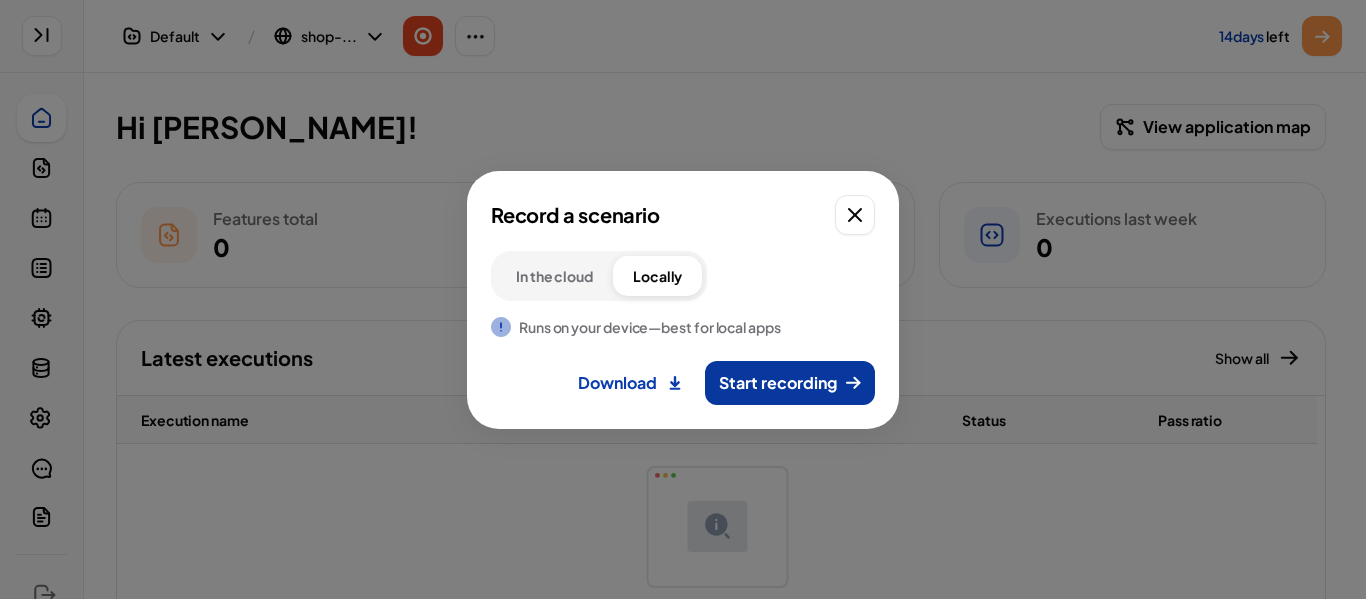 click on "Start recording" at bounding box center [778, 383] 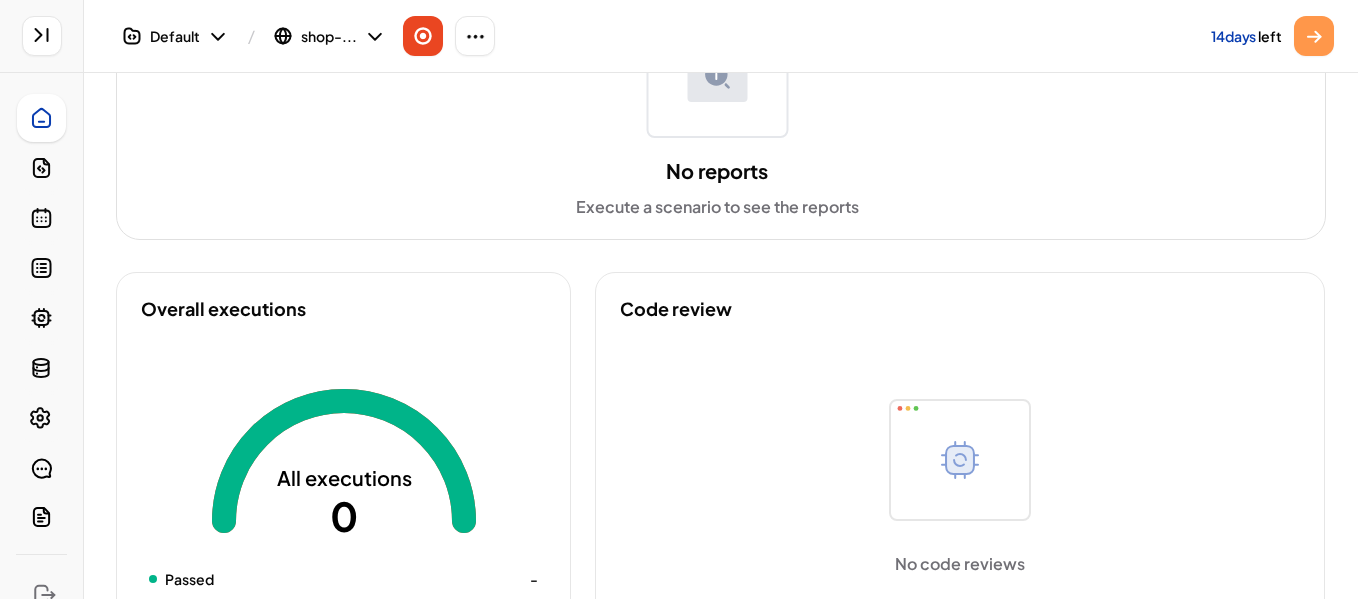 scroll, scrollTop: 545, scrollLeft: 0, axis: vertical 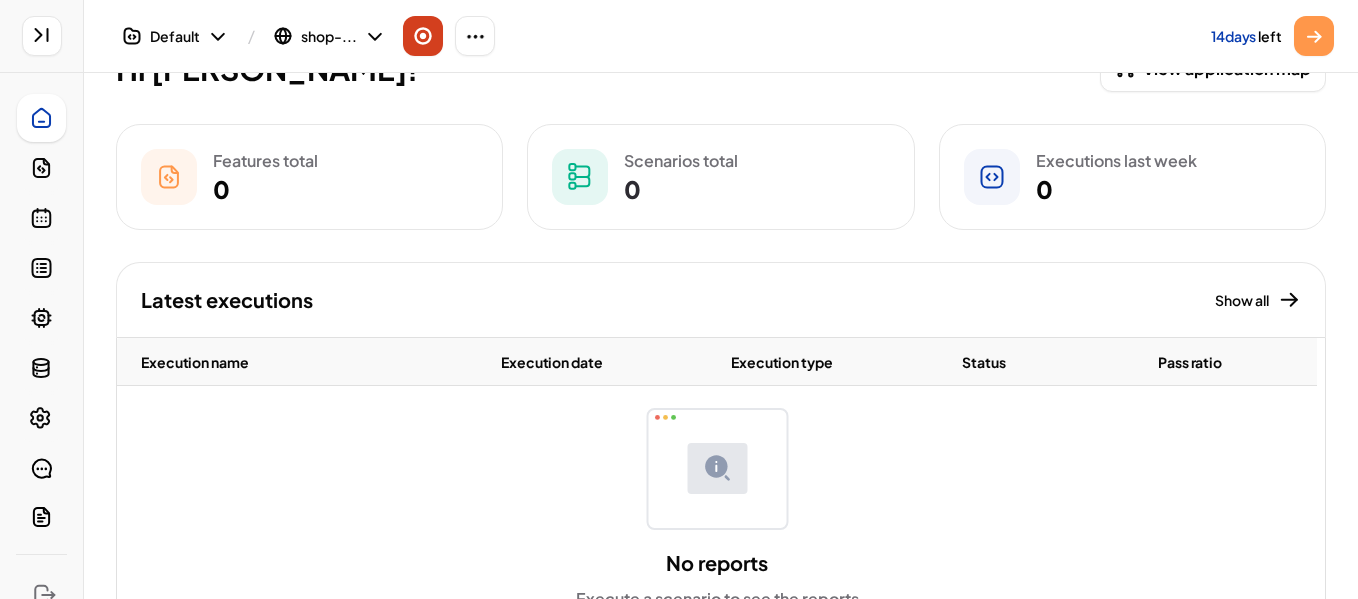 click on "Record scenario" at bounding box center (423, 36) 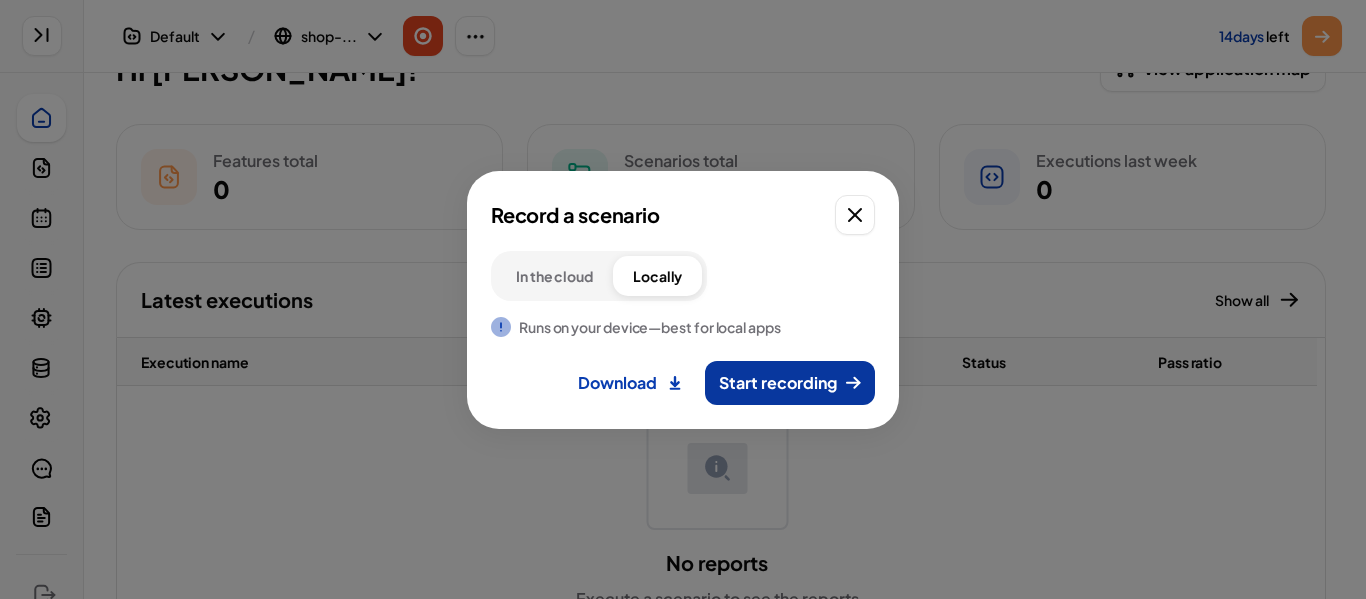 click on "Start recording" at bounding box center [778, 383] 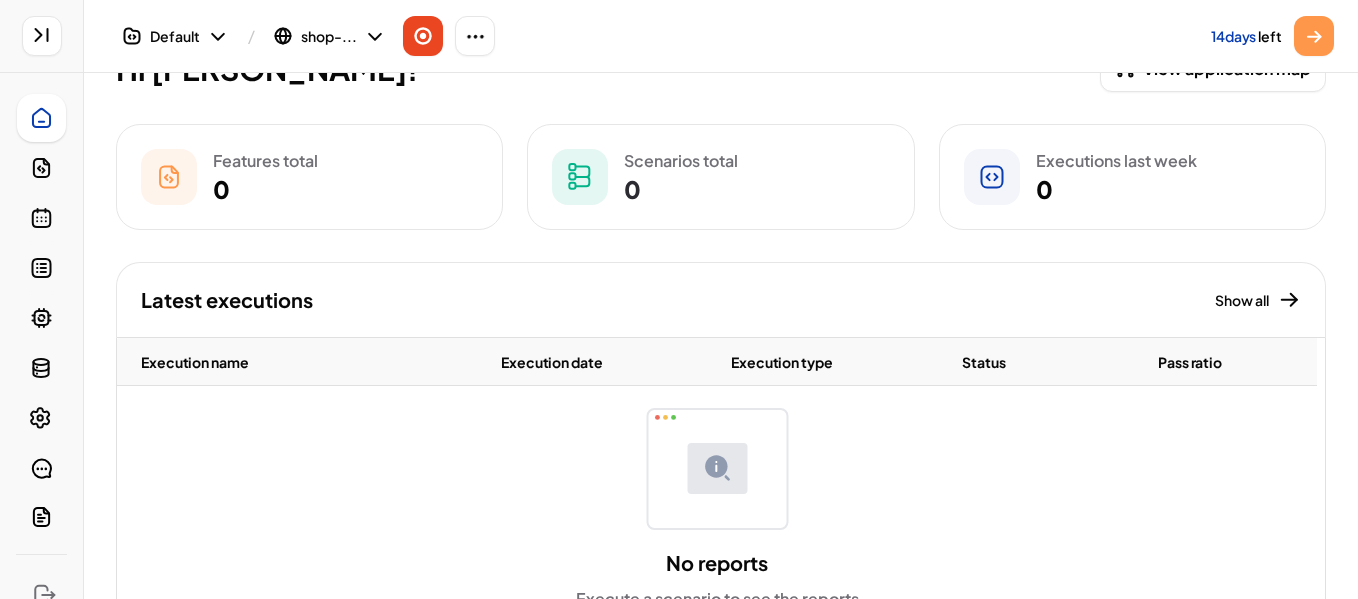 scroll, scrollTop: 0, scrollLeft: 0, axis: both 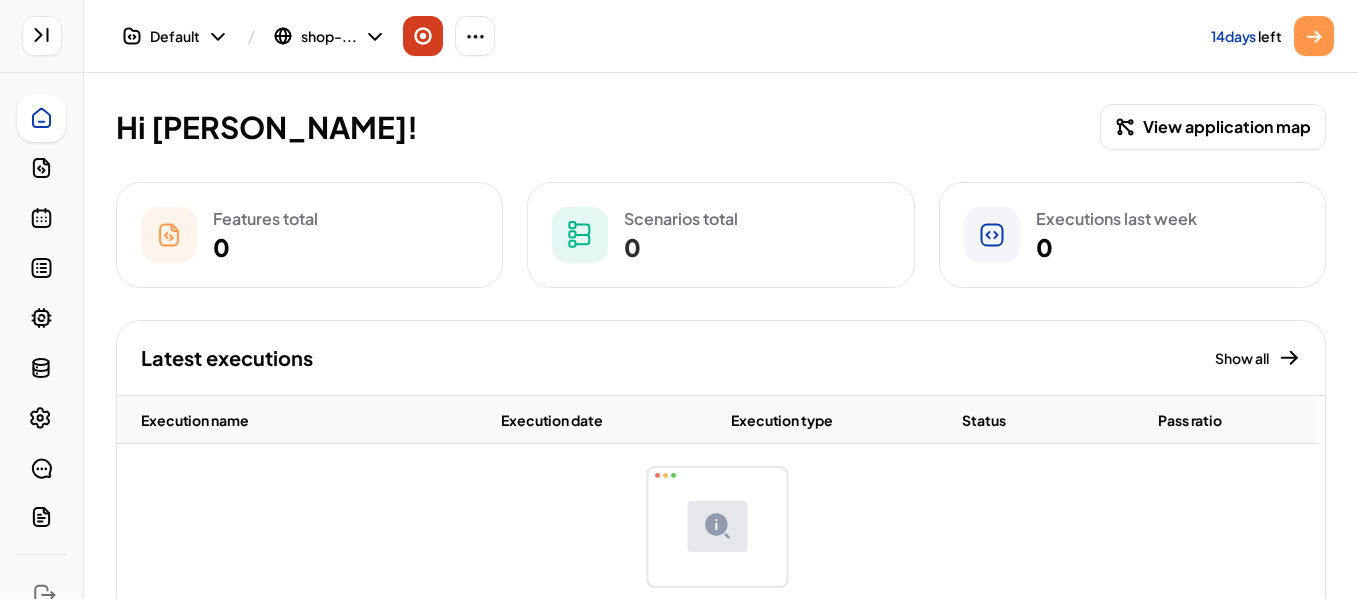 click at bounding box center (423, 36) 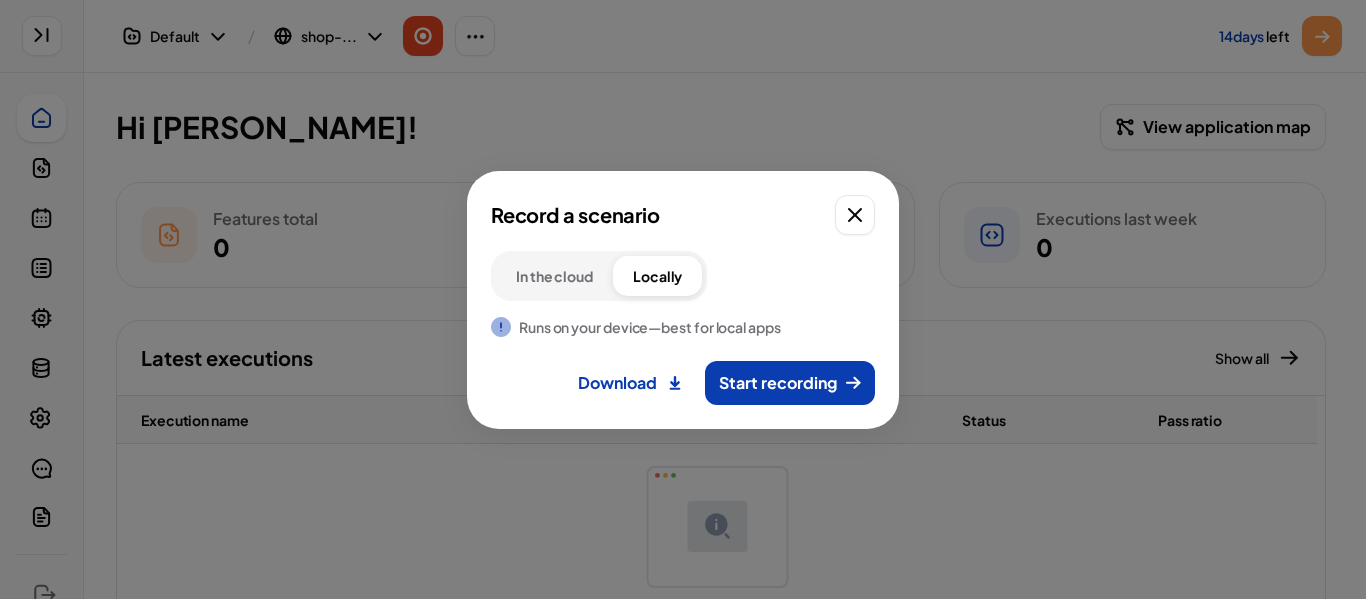 click on "In the cloud" at bounding box center [554, 276] 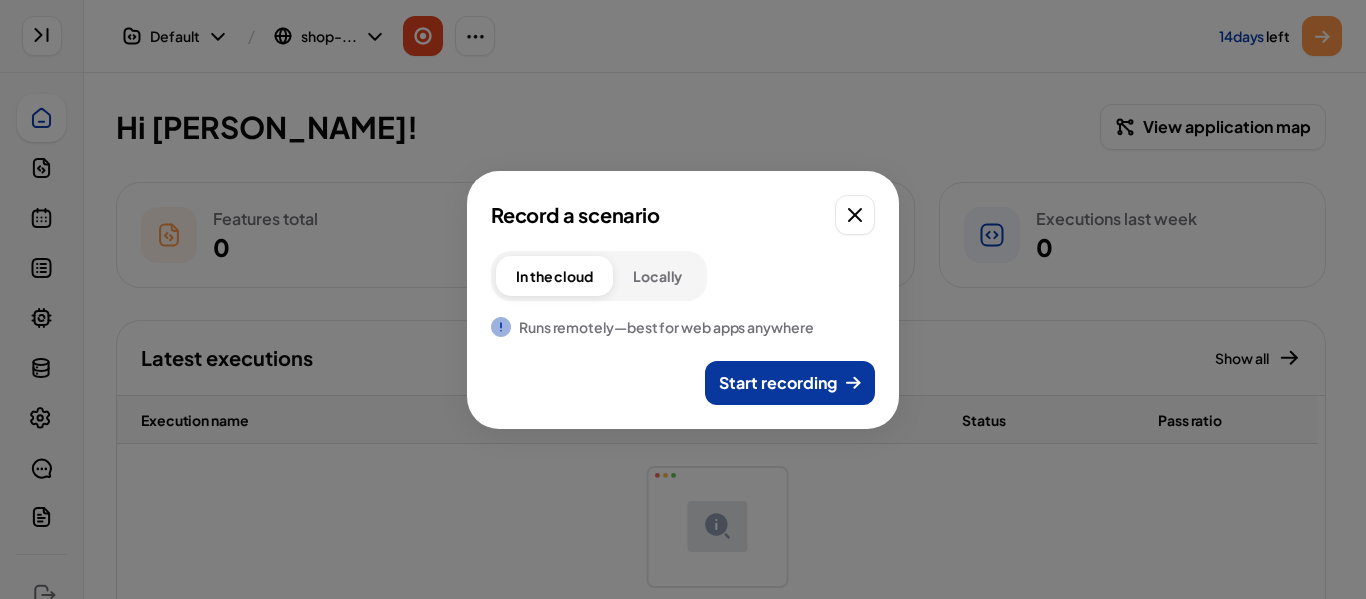 click on "Start recording" at bounding box center (778, 383) 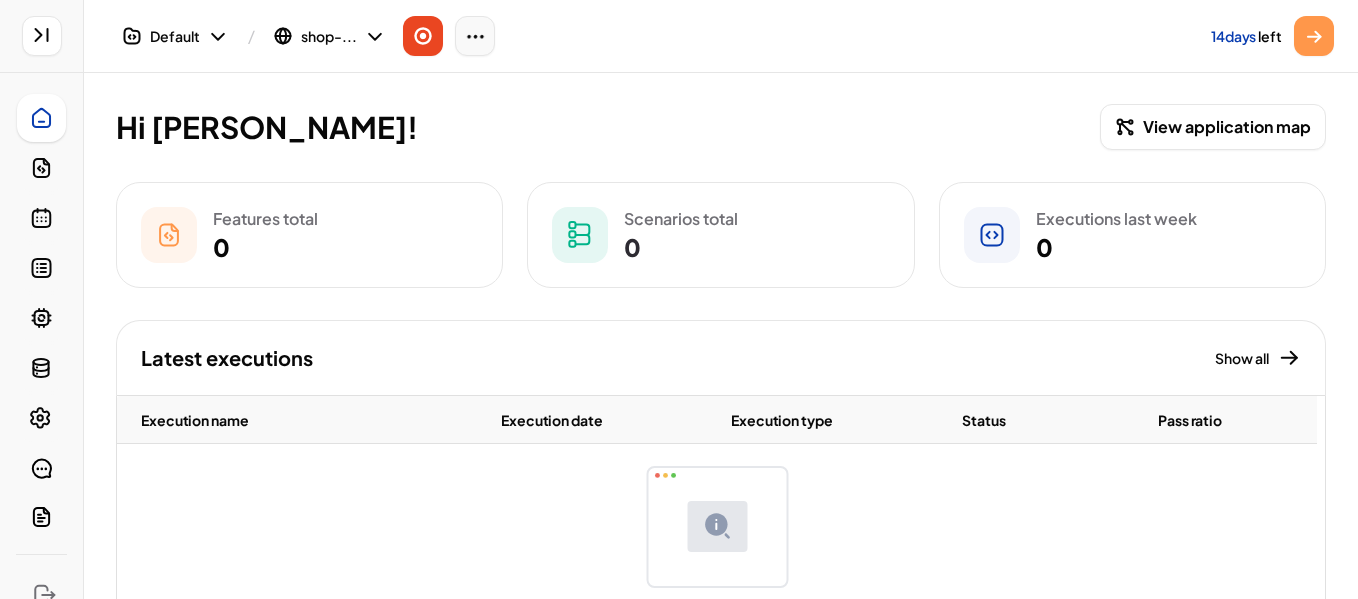click at bounding box center (475, 36) 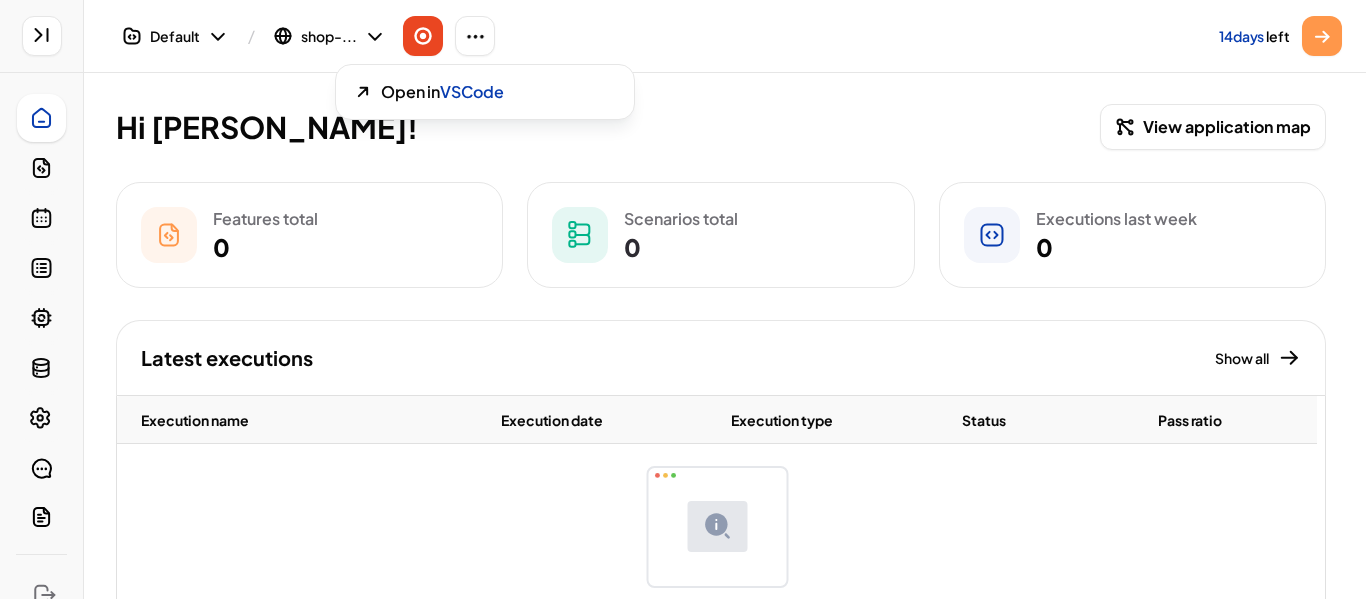 click at bounding box center (563, 299) 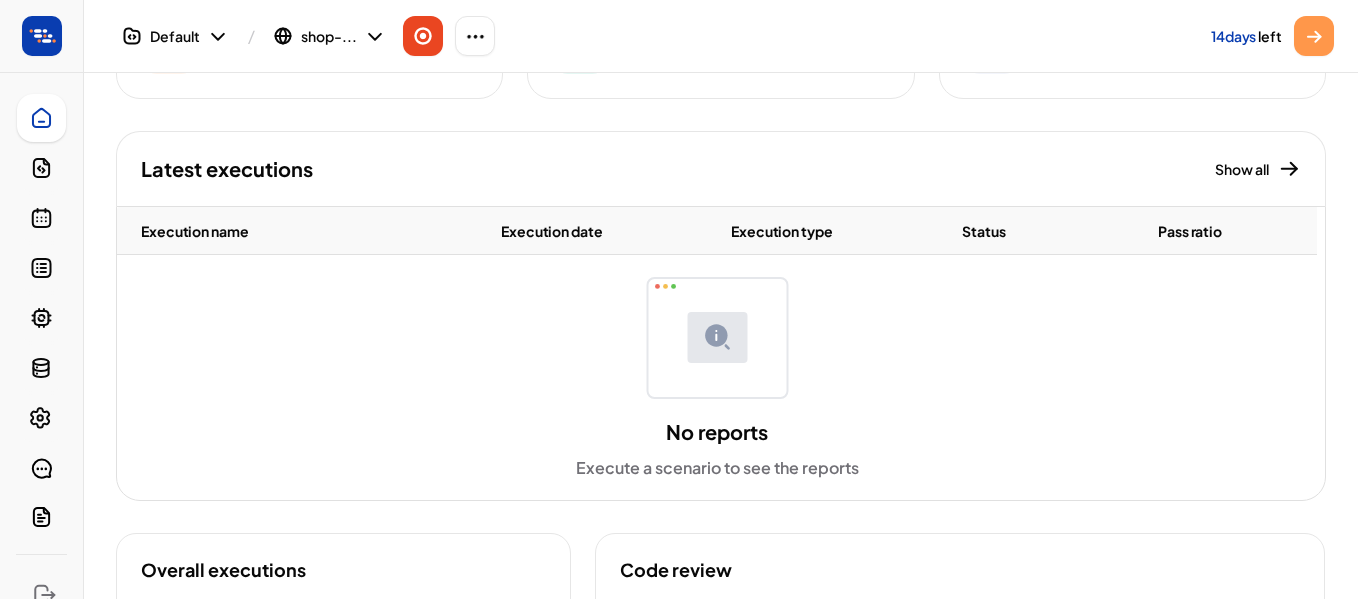 scroll, scrollTop: 0, scrollLeft: 0, axis: both 